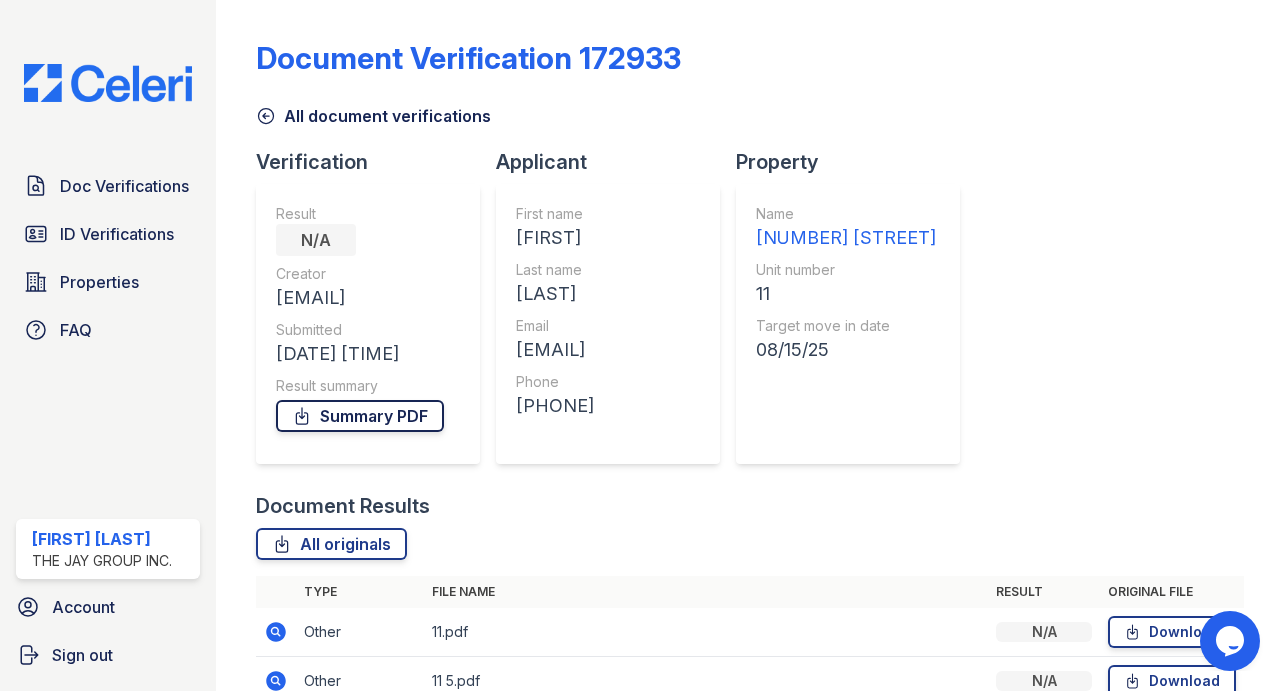 scroll, scrollTop: 899, scrollLeft: 0, axis: vertical 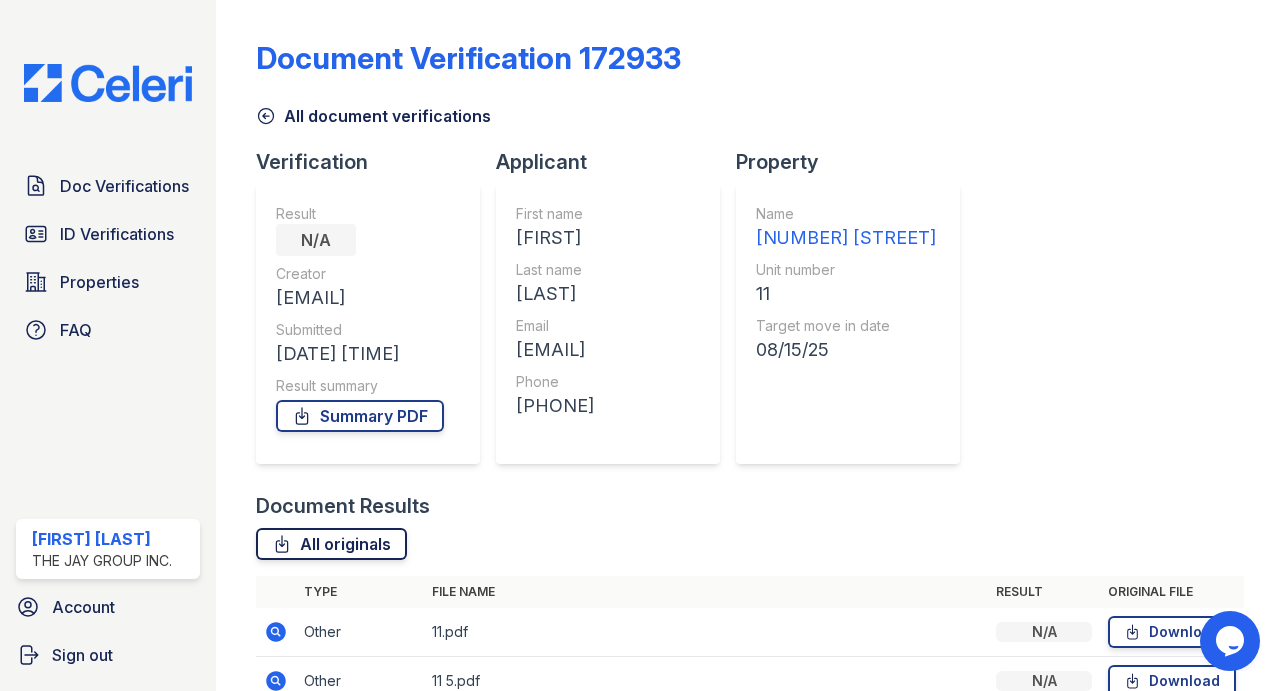 click on "All originals" at bounding box center [331, 544] 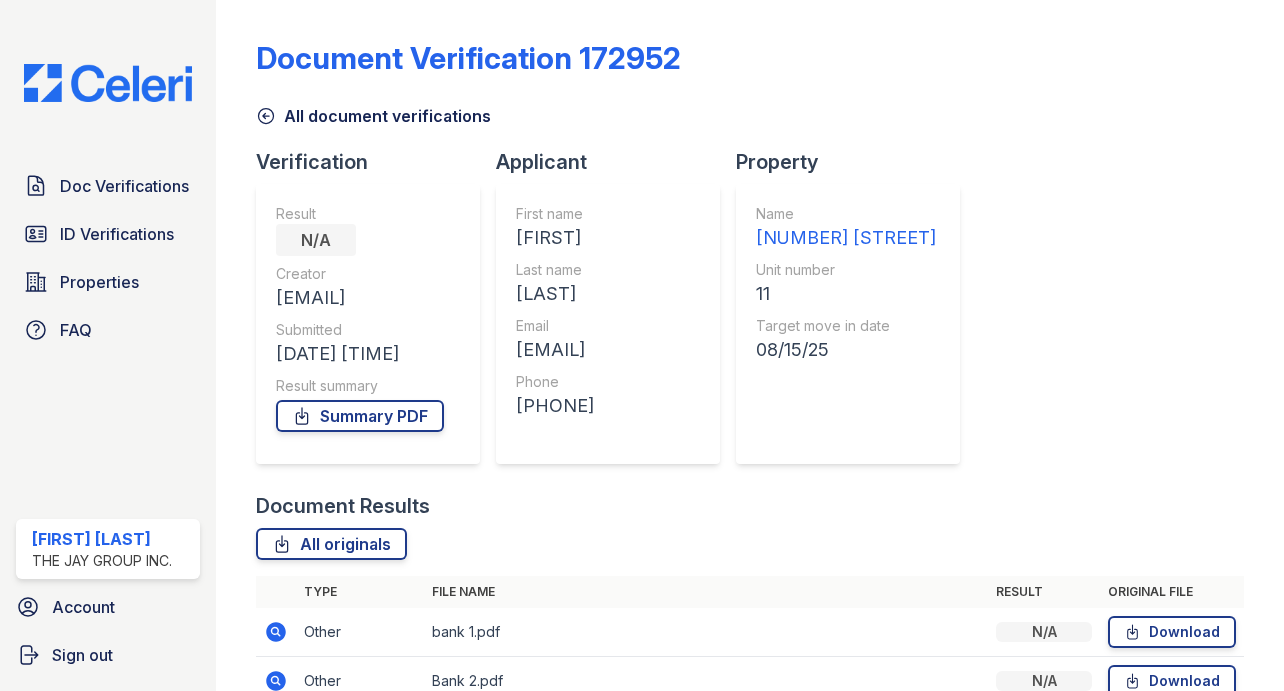 scroll, scrollTop: 0, scrollLeft: 0, axis: both 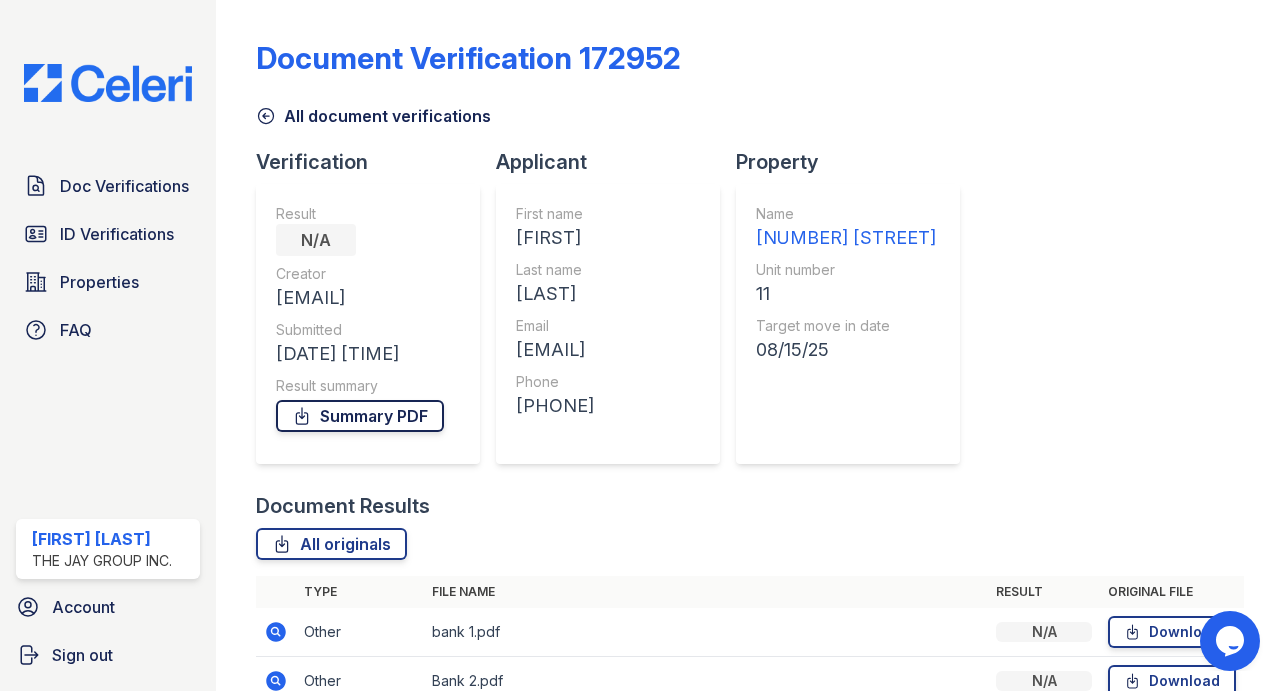 click on "Summary PDF" at bounding box center (360, 416) 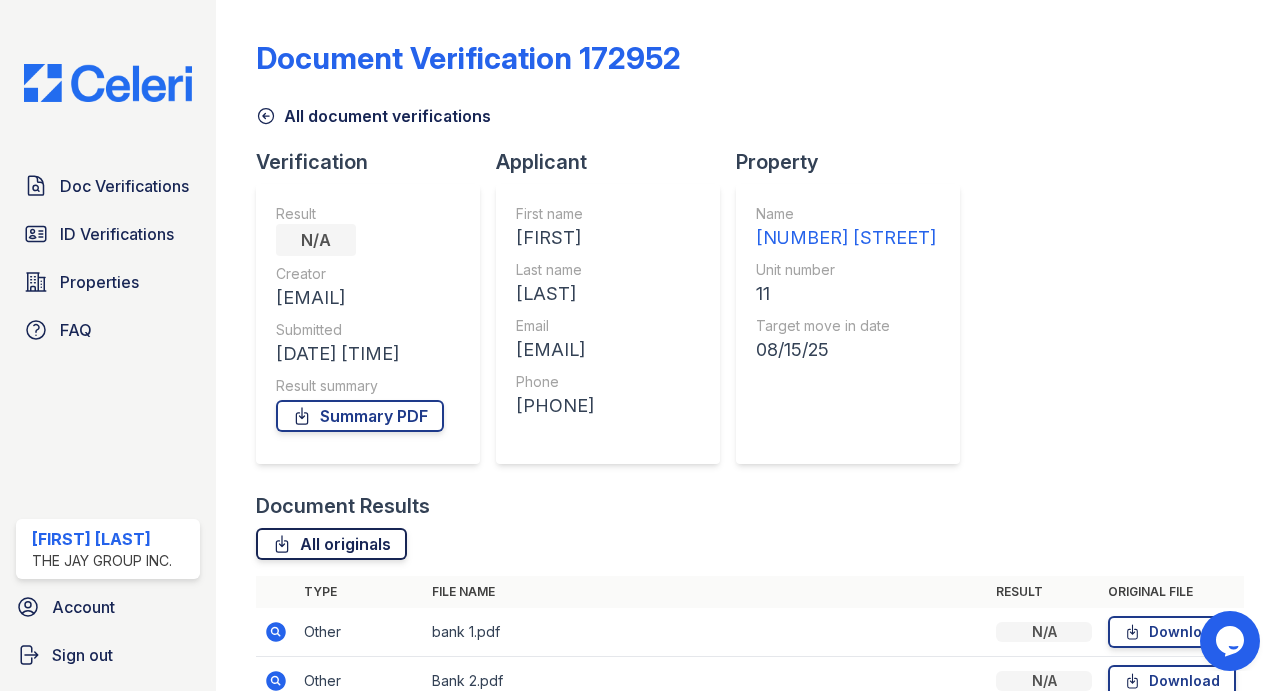click on "All originals" at bounding box center (331, 544) 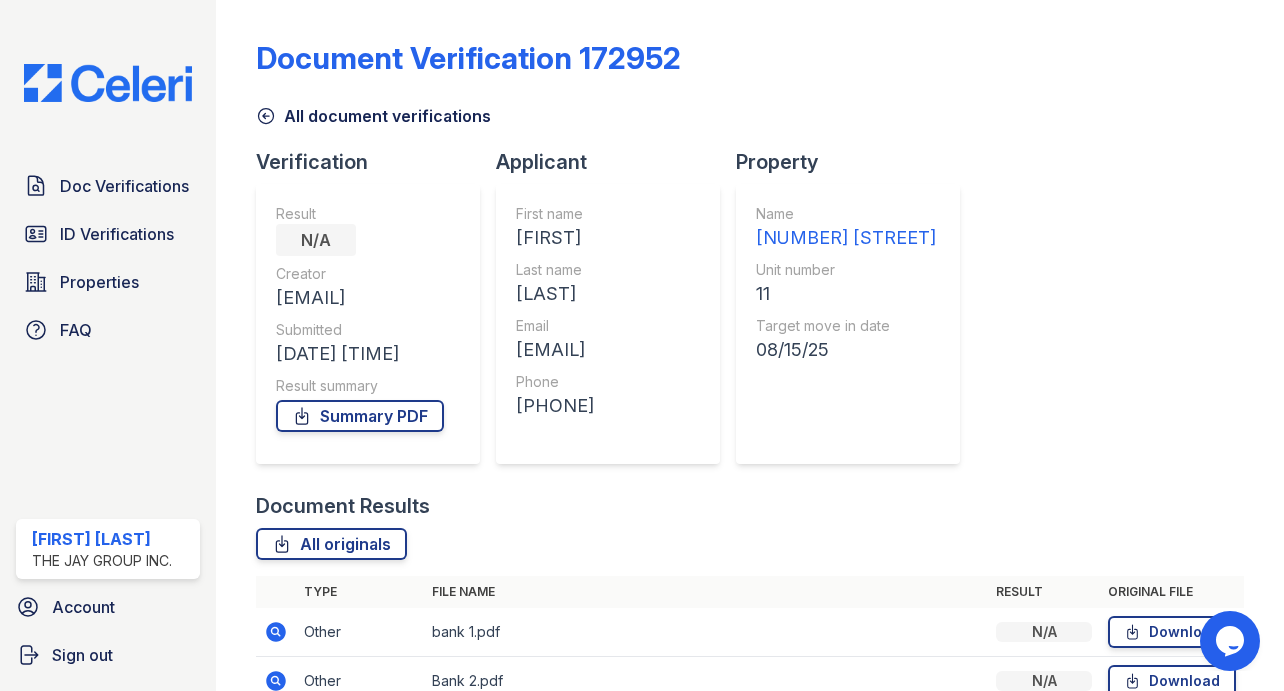 scroll, scrollTop: 0, scrollLeft: 0, axis: both 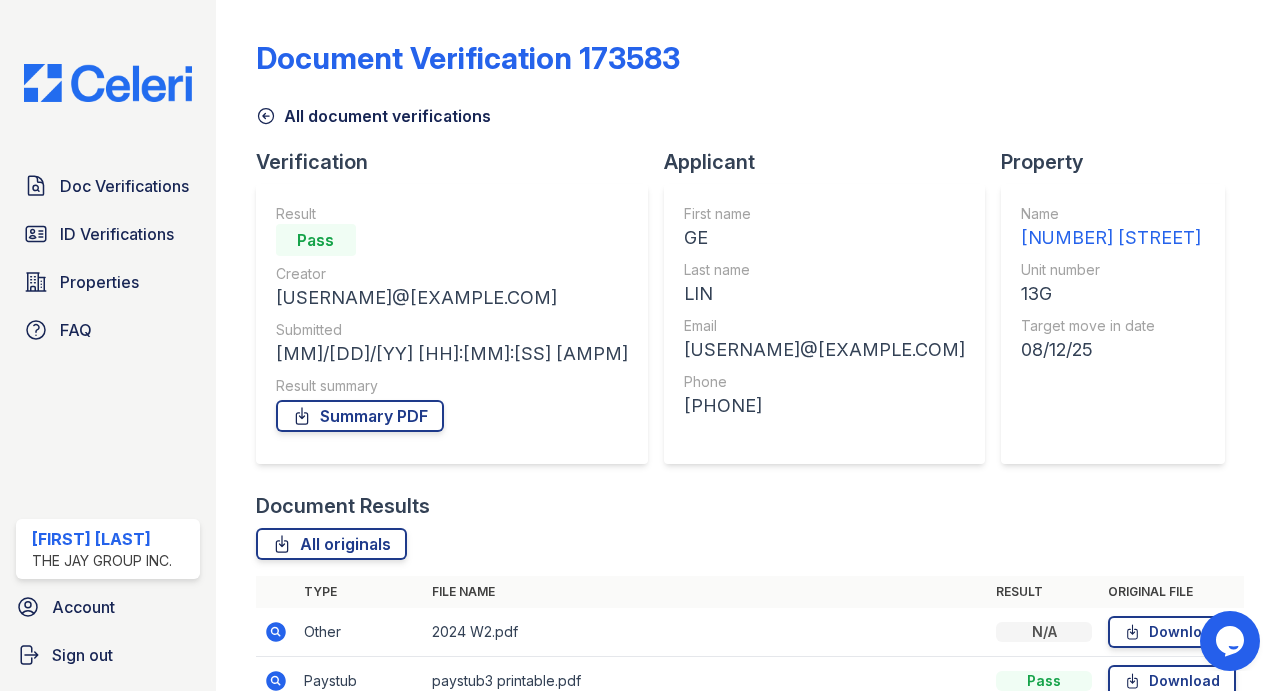click 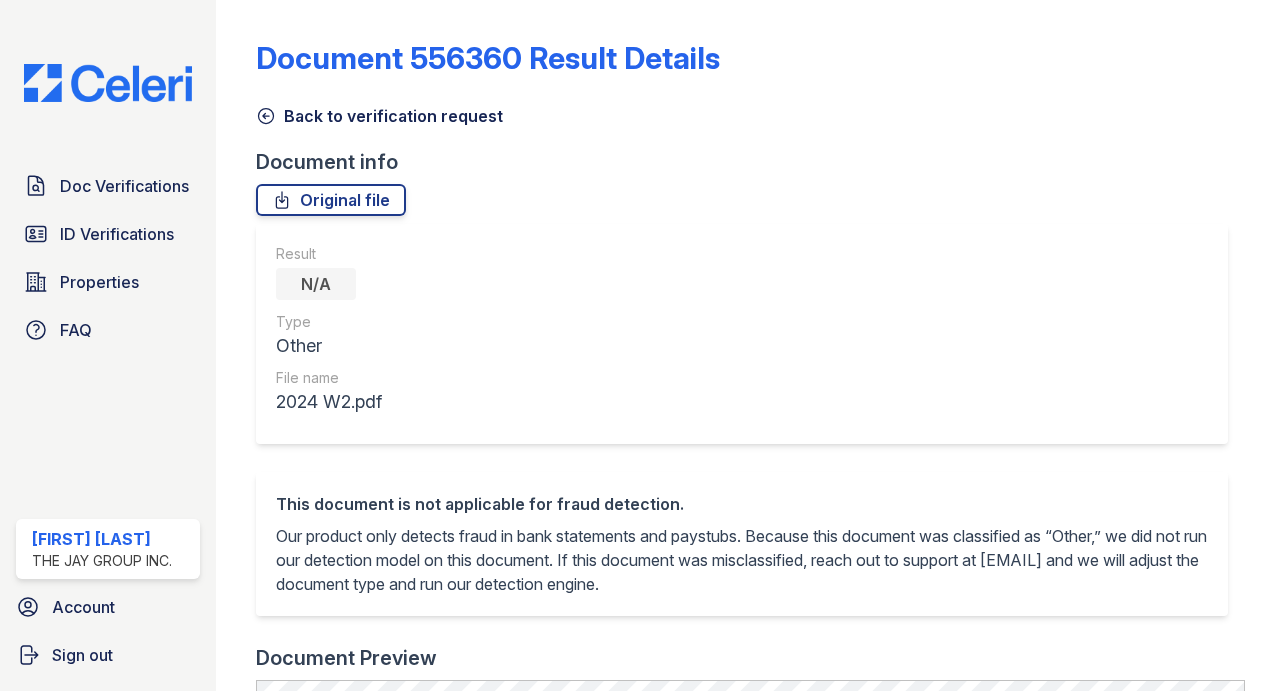 scroll, scrollTop: 0, scrollLeft: 0, axis: both 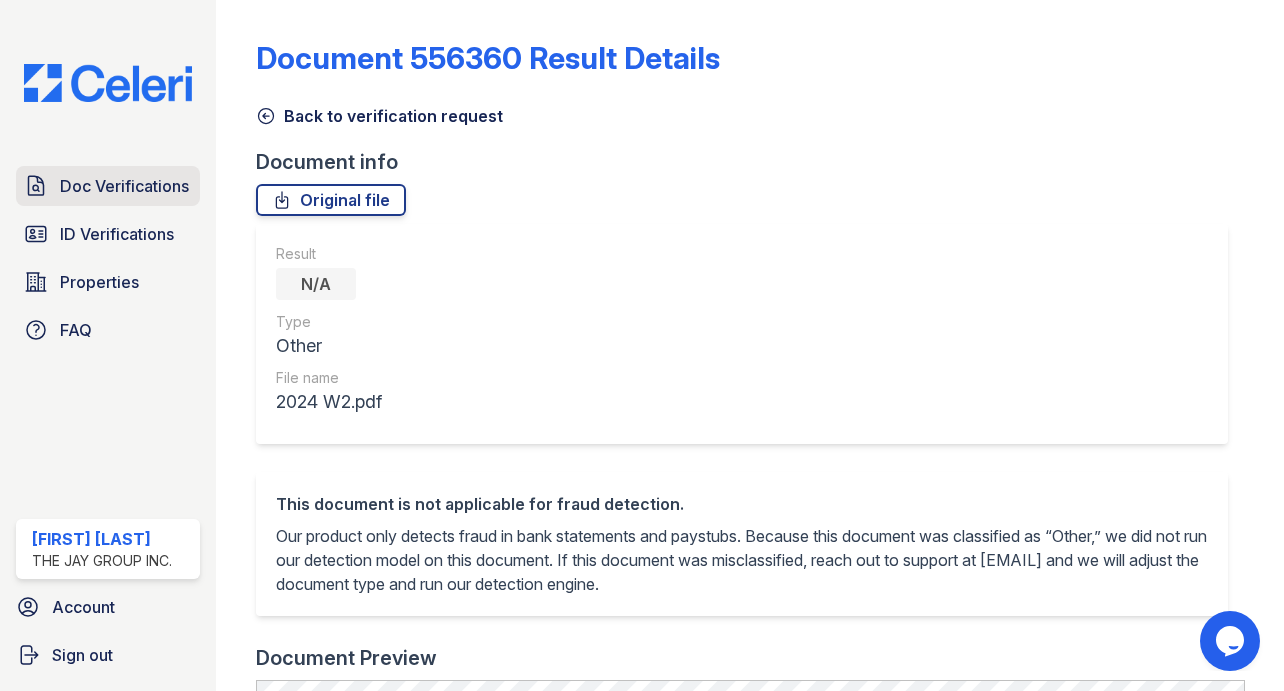 click on "Doc Verifications" at bounding box center [124, 186] 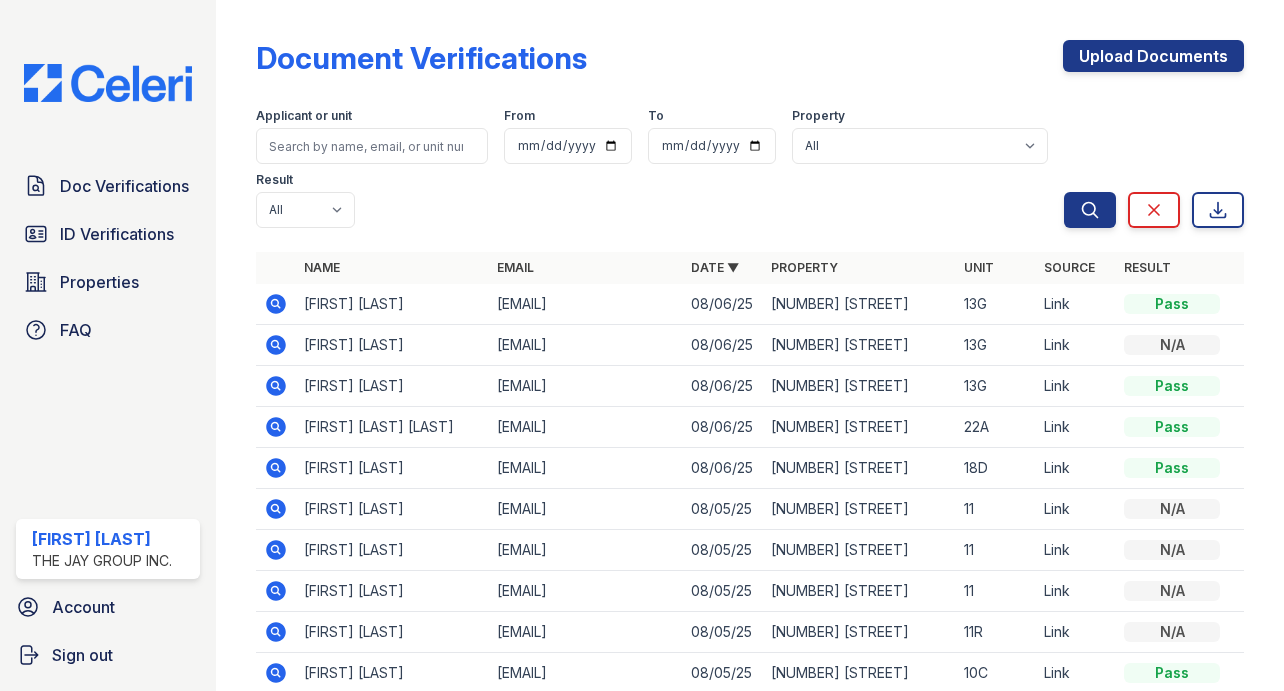 click 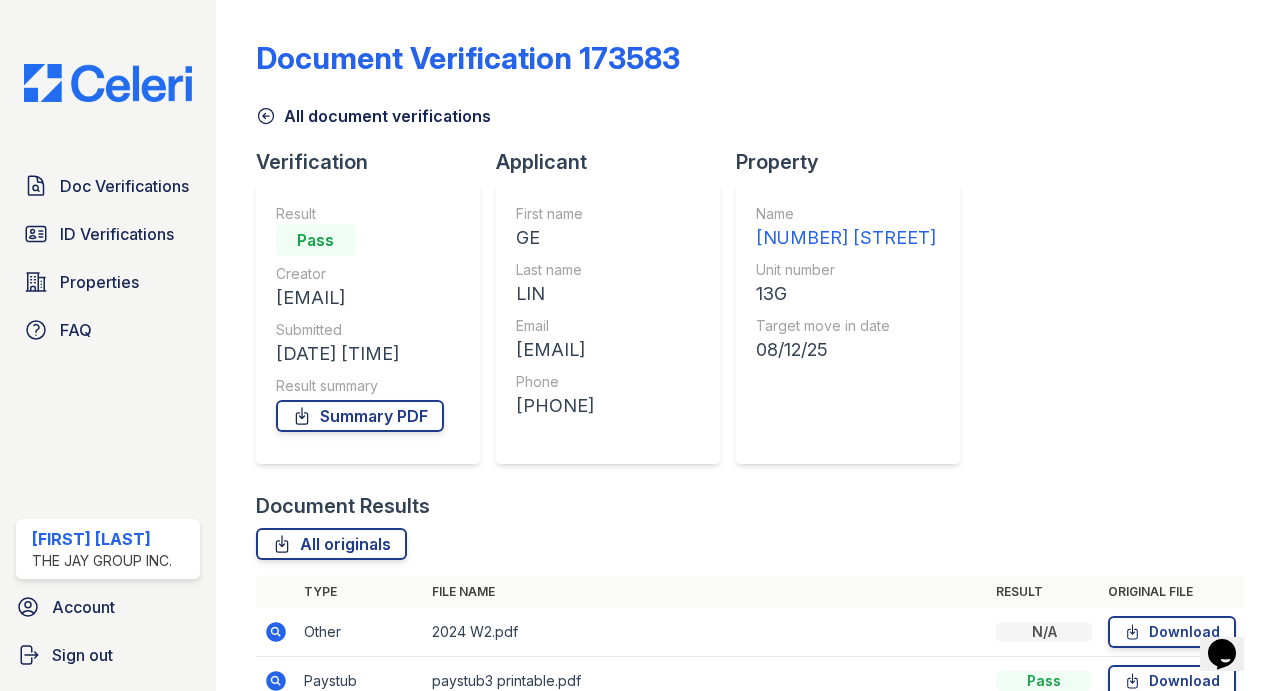 scroll, scrollTop: 369, scrollLeft: 0, axis: vertical 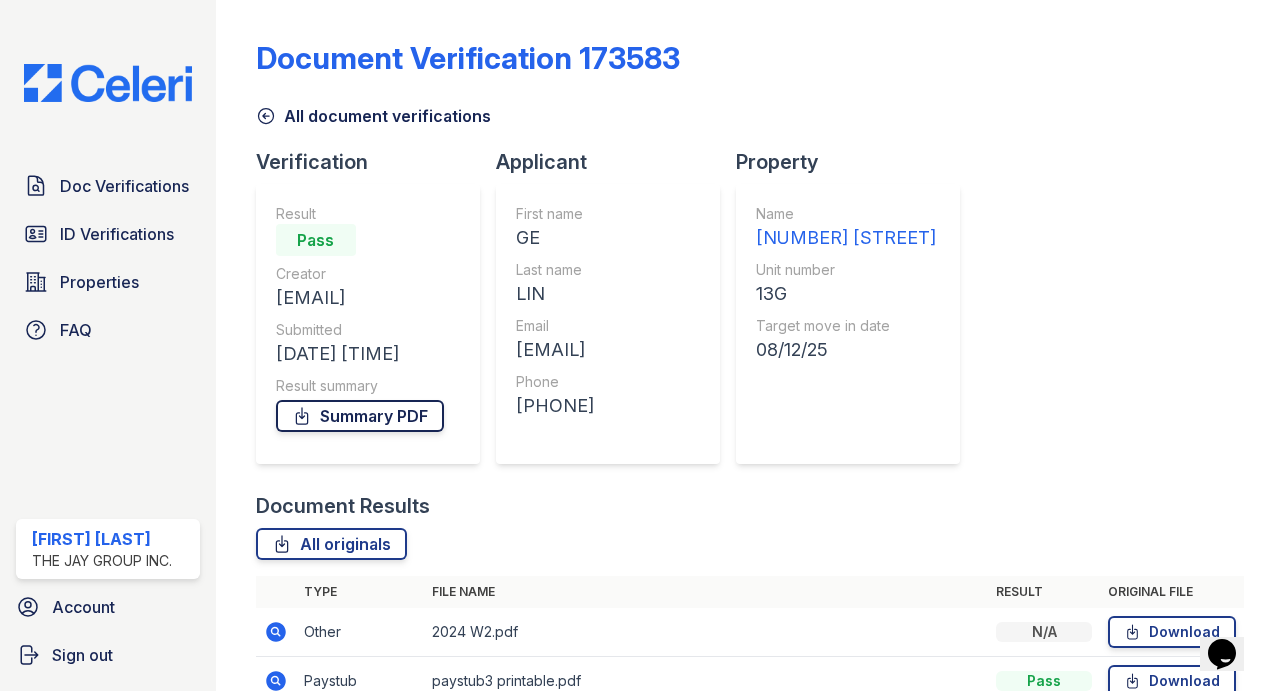 click on "Summary PDF" at bounding box center (360, 416) 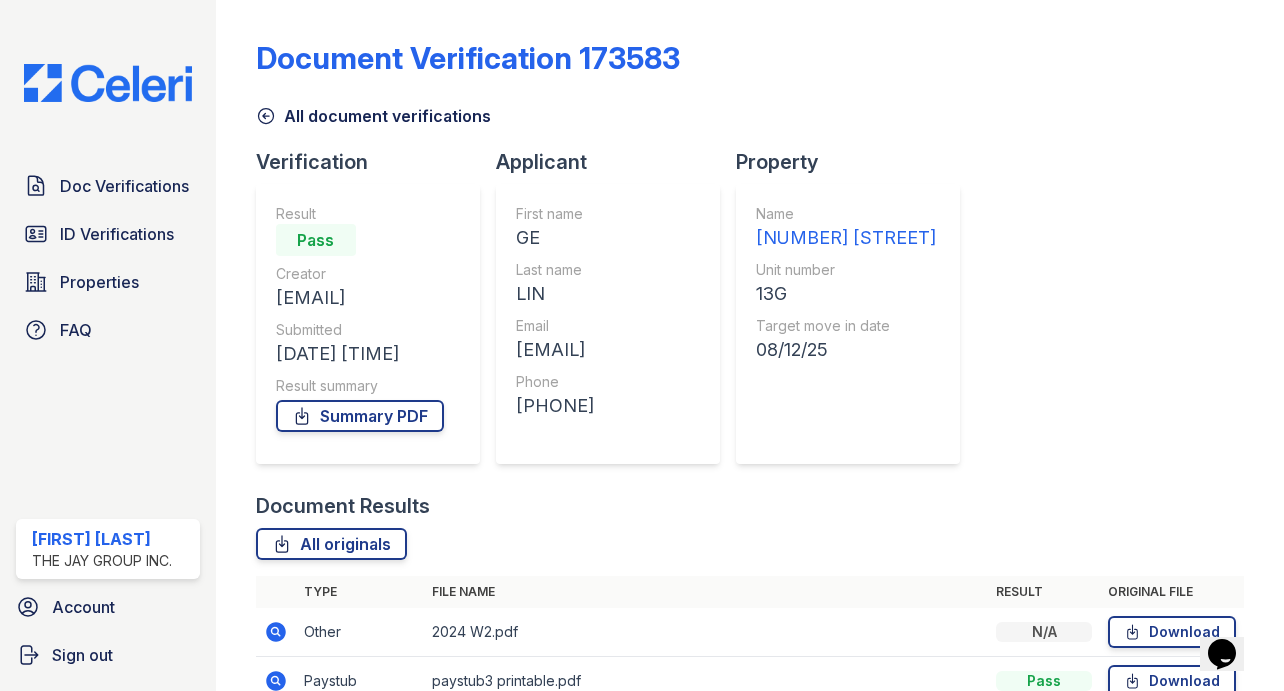 scroll, scrollTop: 850, scrollLeft: 0, axis: vertical 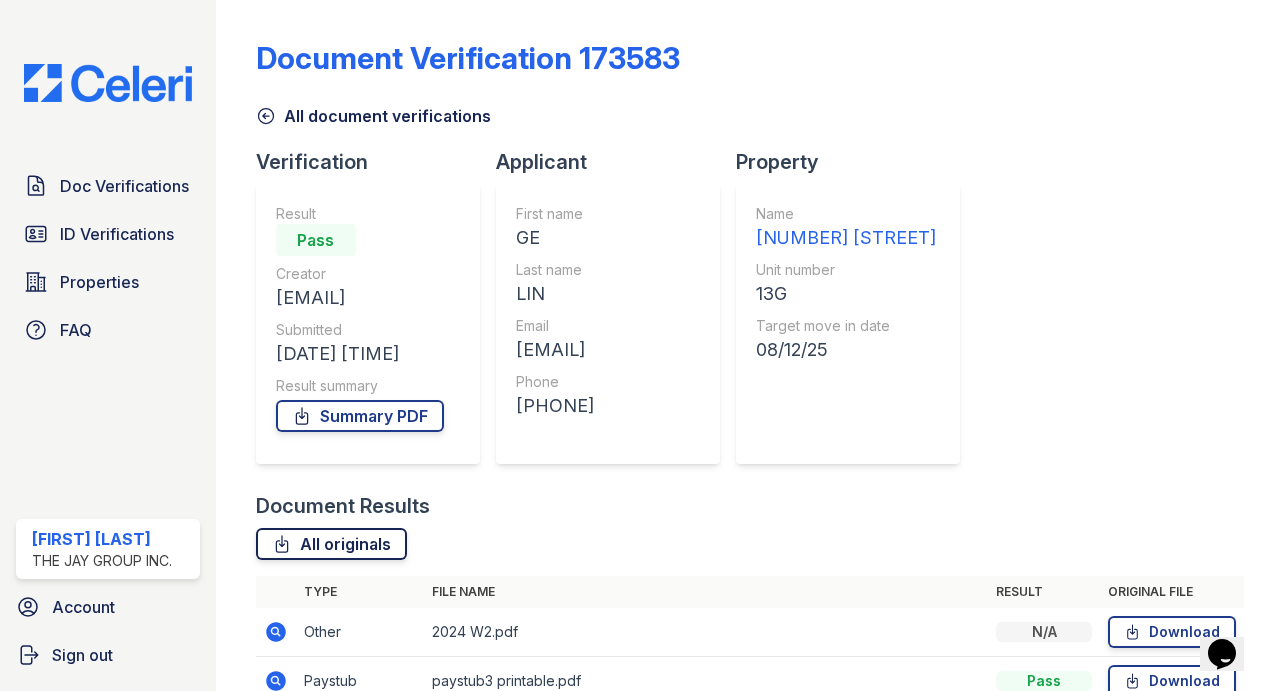 click on "All originals" at bounding box center [331, 544] 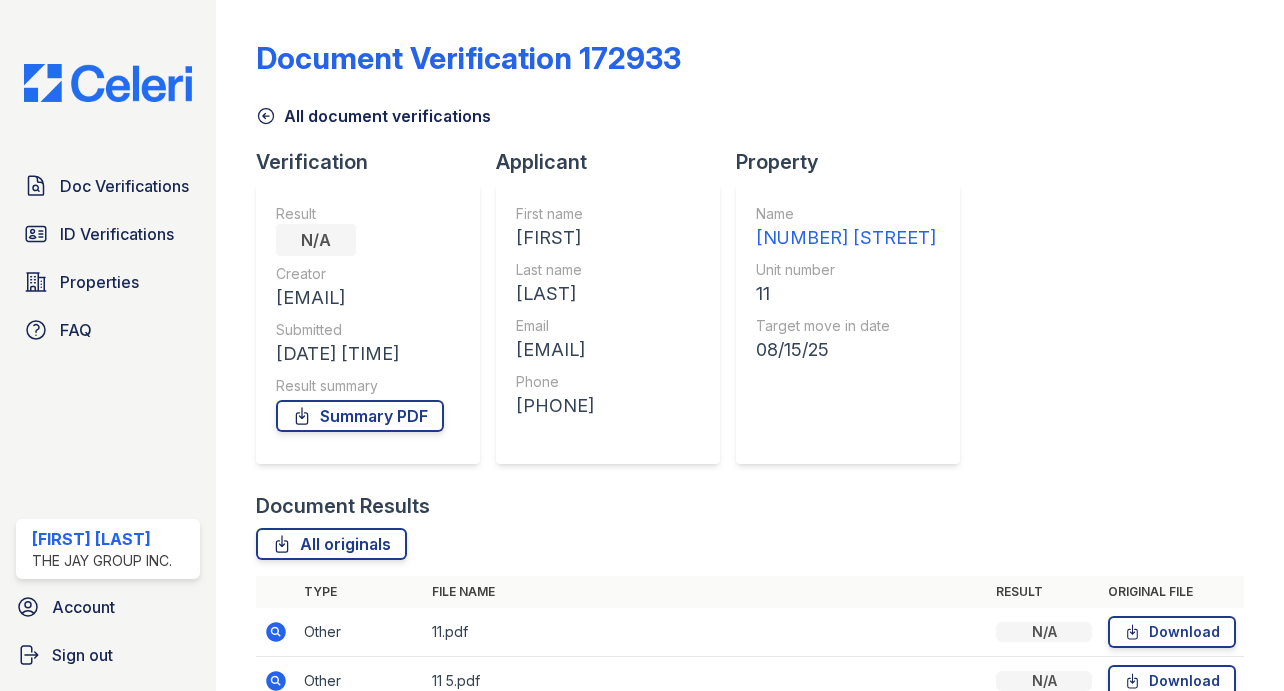 scroll, scrollTop: 0, scrollLeft: 0, axis: both 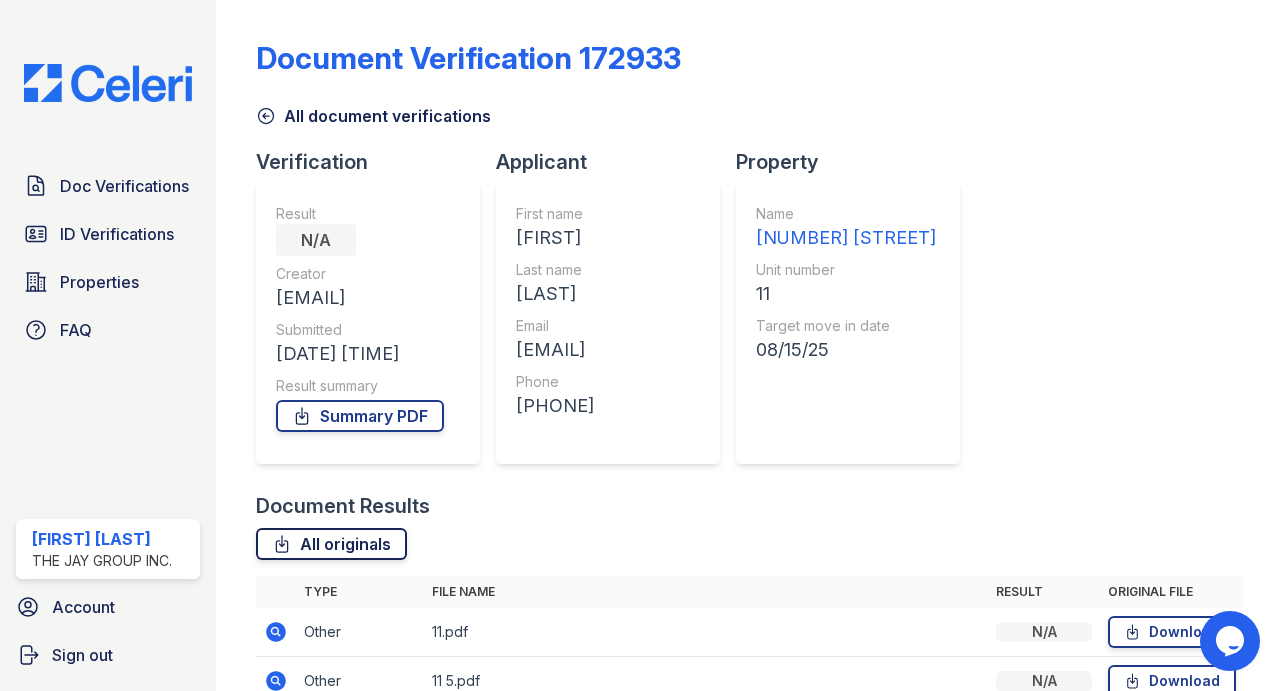 click on "All originals" at bounding box center [331, 544] 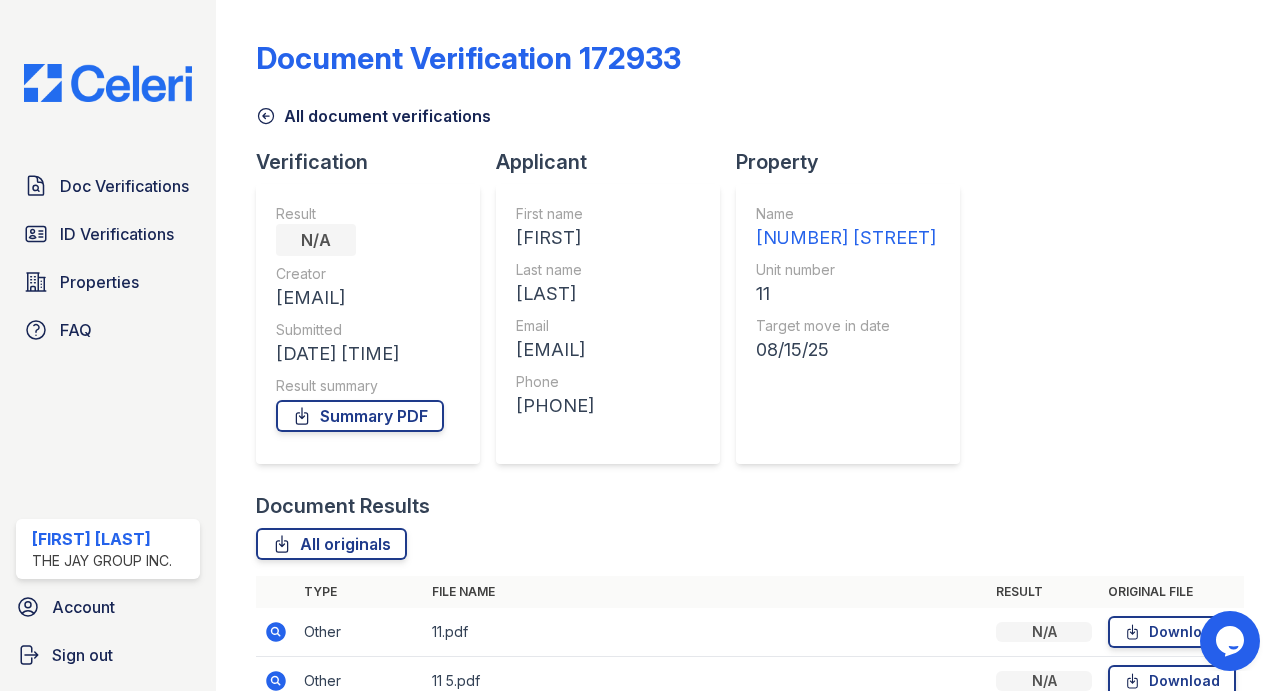 scroll, scrollTop: 74, scrollLeft: 0, axis: vertical 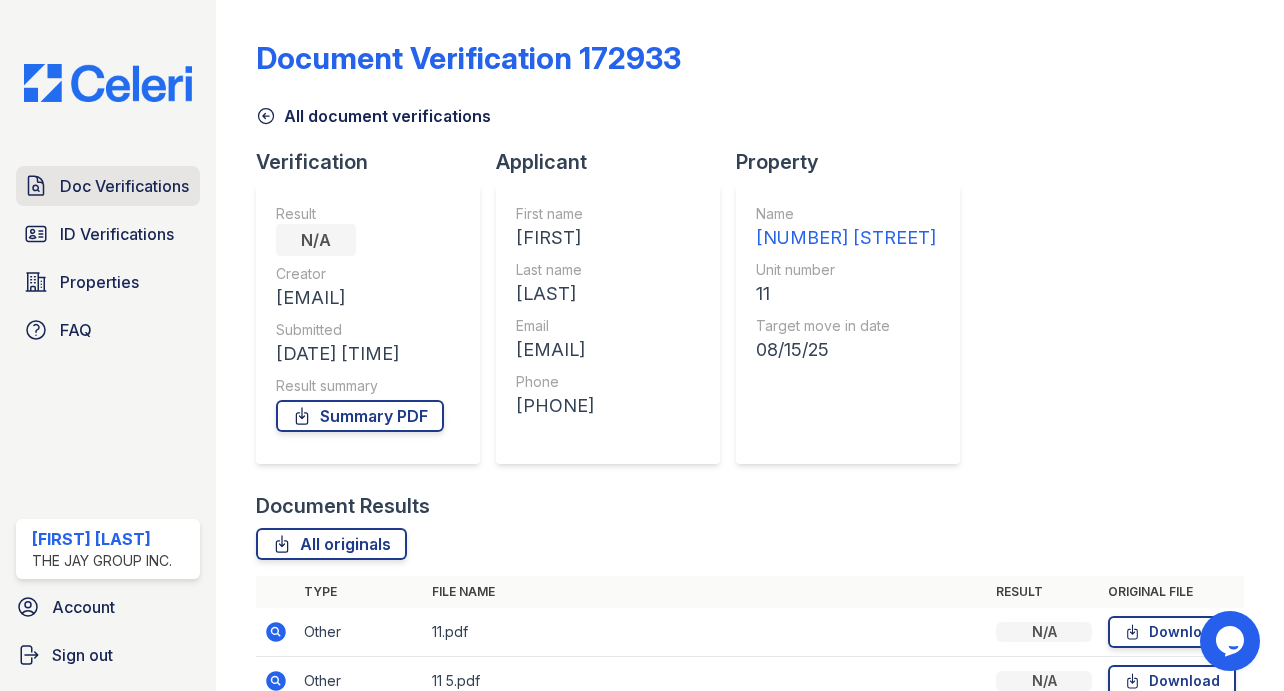 click on "Doc Verifications" at bounding box center [124, 186] 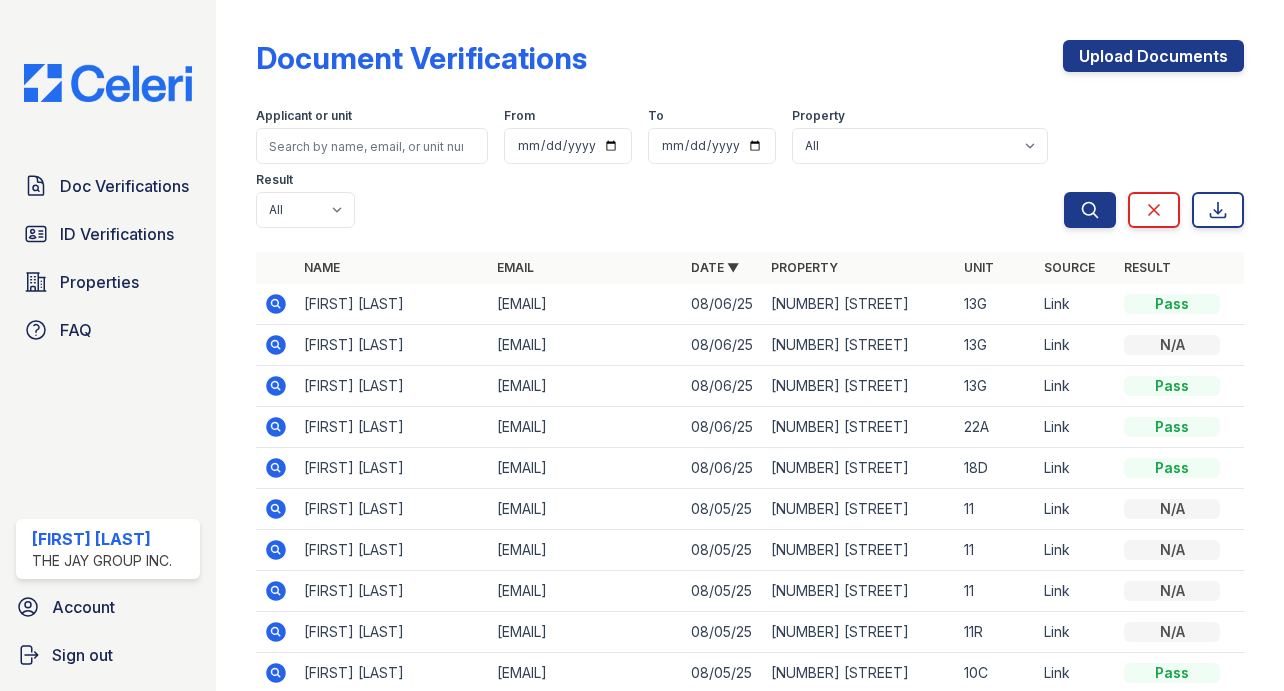 scroll, scrollTop: 89, scrollLeft: 0, axis: vertical 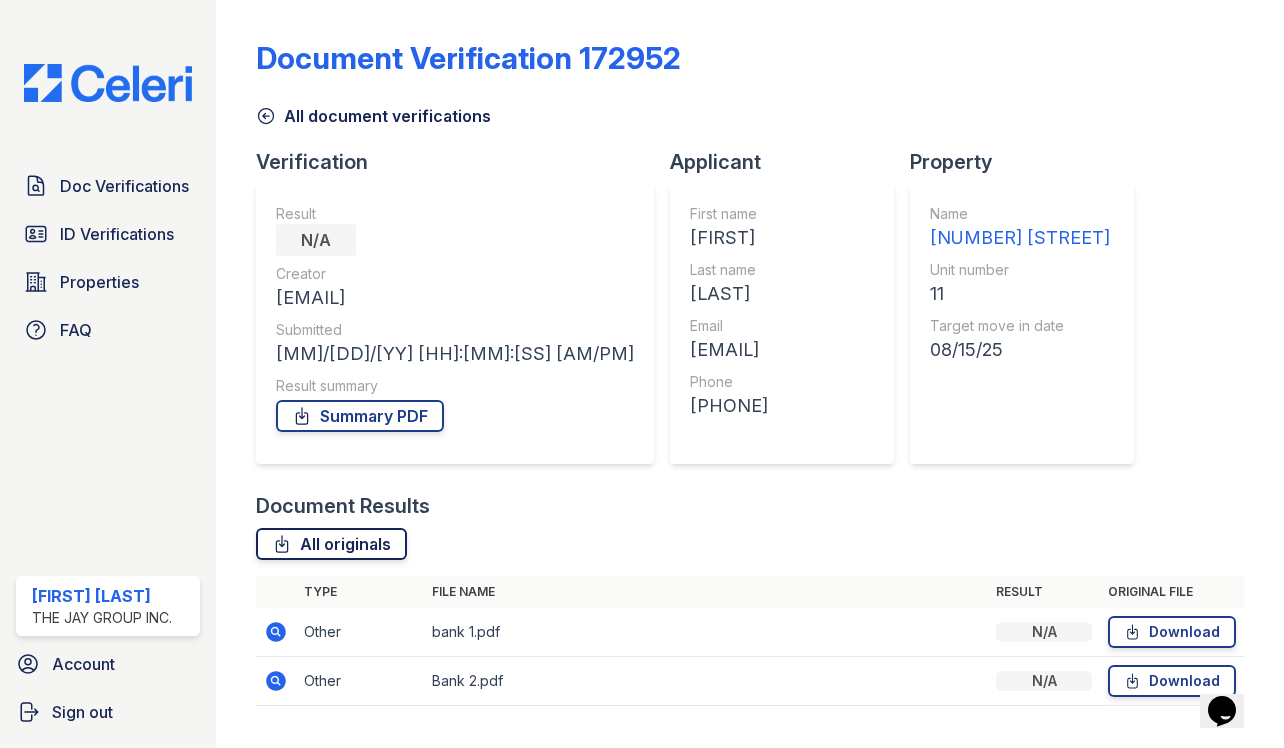 click on "All originals" at bounding box center (331, 544) 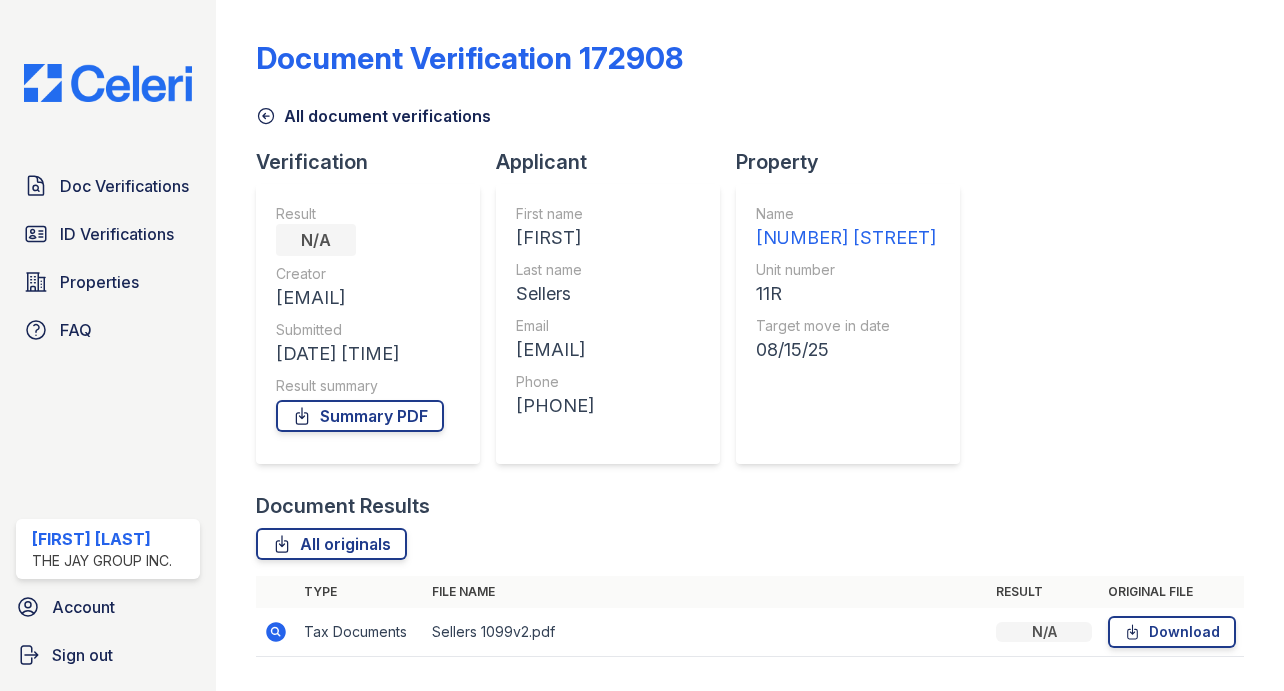 scroll, scrollTop: 0, scrollLeft: 0, axis: both 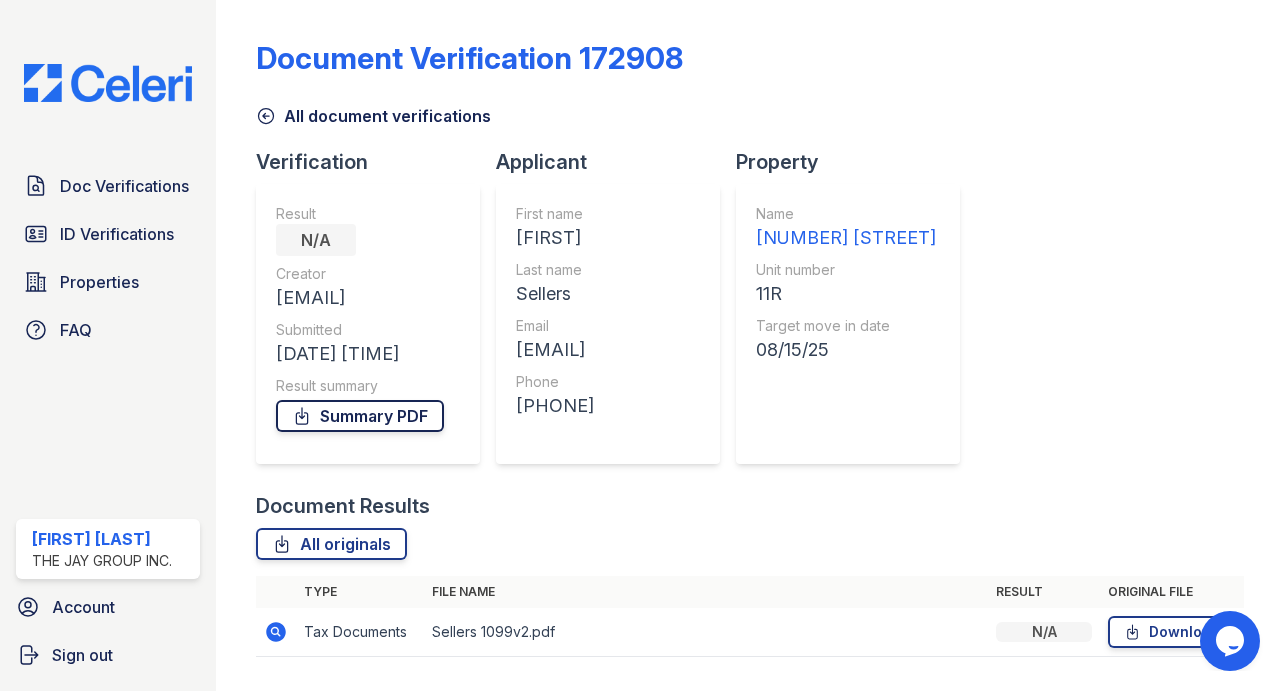 click on "Summary PDF" at bounding box center [360, 416] 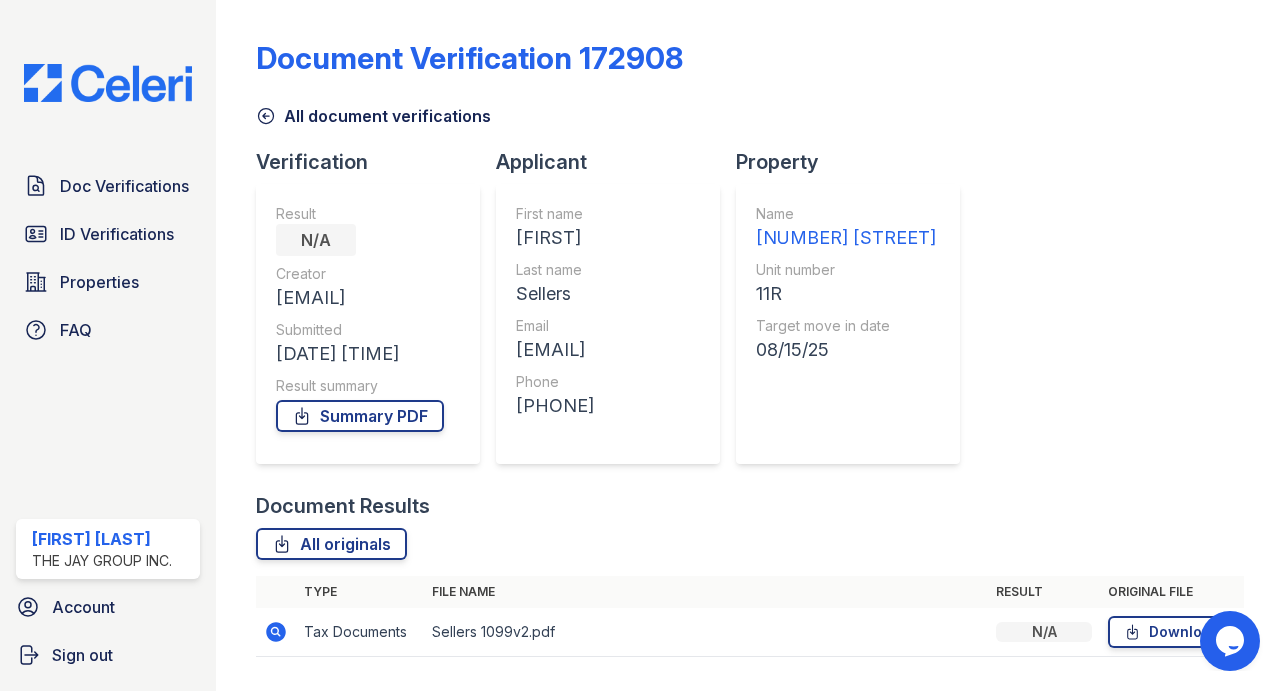 scroll, scrollTop: 654, scrollLeft: 0, axis: vertical 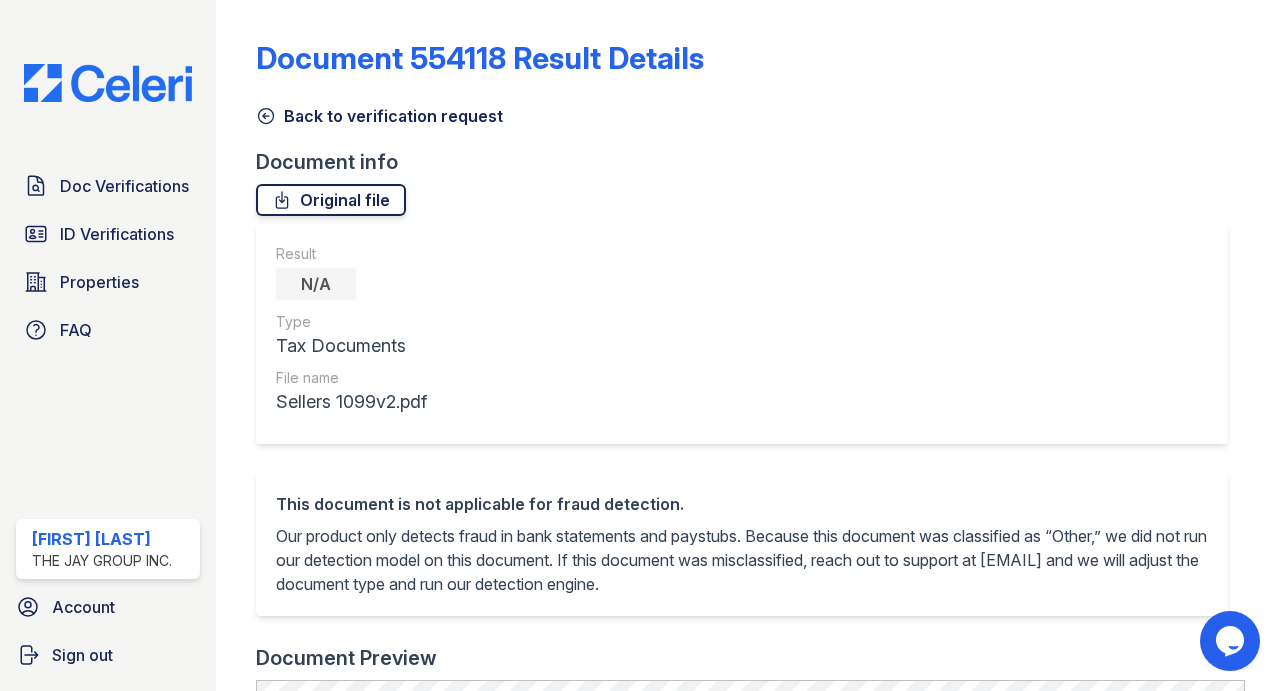 click on "Original file" at bounding box center (331, 200) 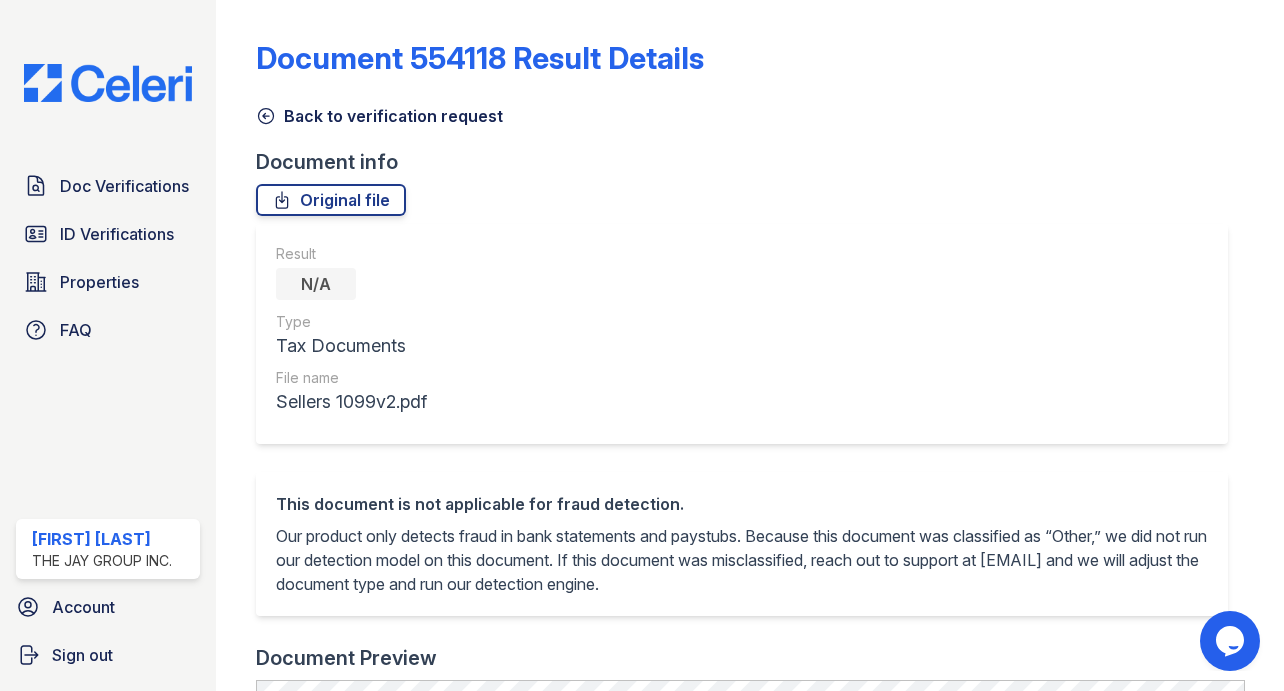 scroll, scrollTop: 0, scrollLeft: 0, axis: both 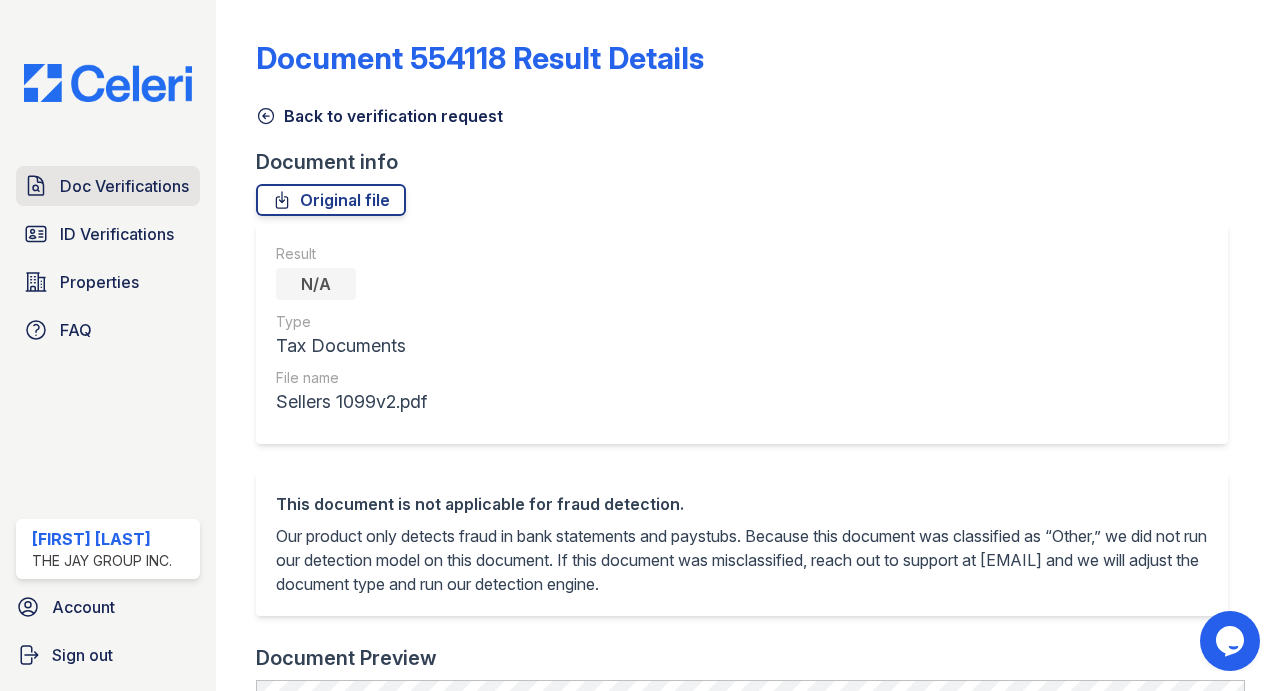 click on "Doc Verifications" at bounding box center (124, 186) 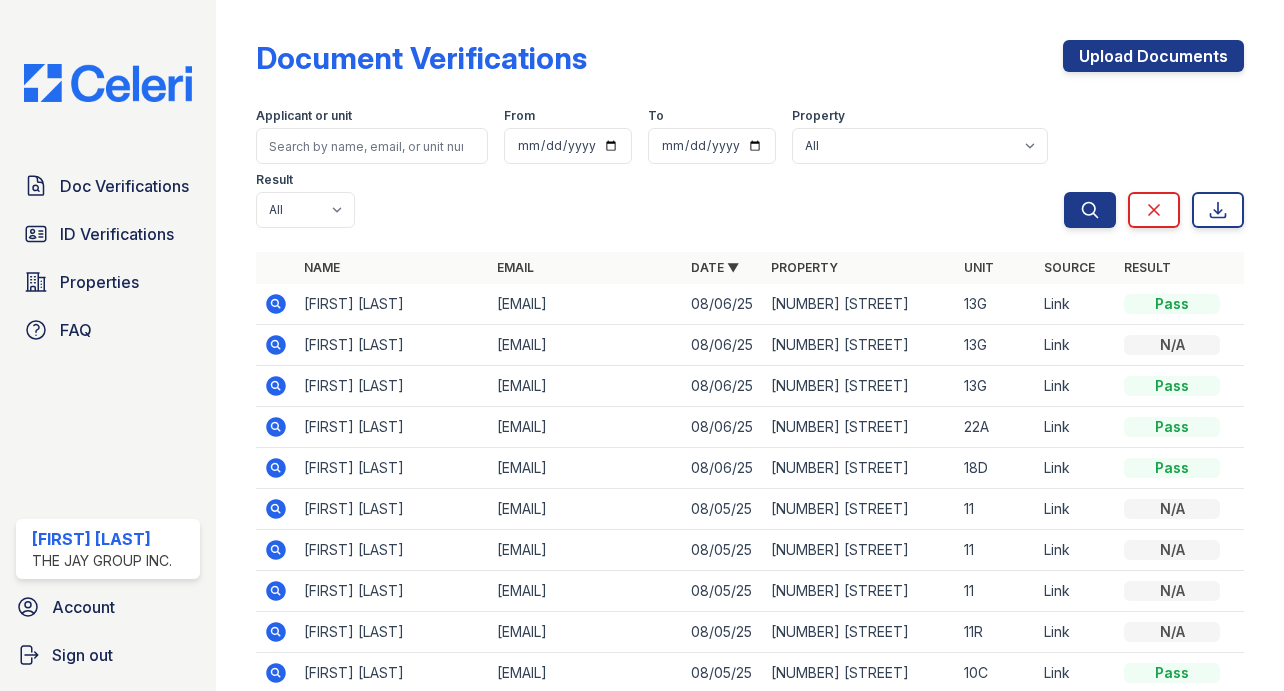 scroll, scrollTop: 49, scrollLeft: 0, axis: vertical 